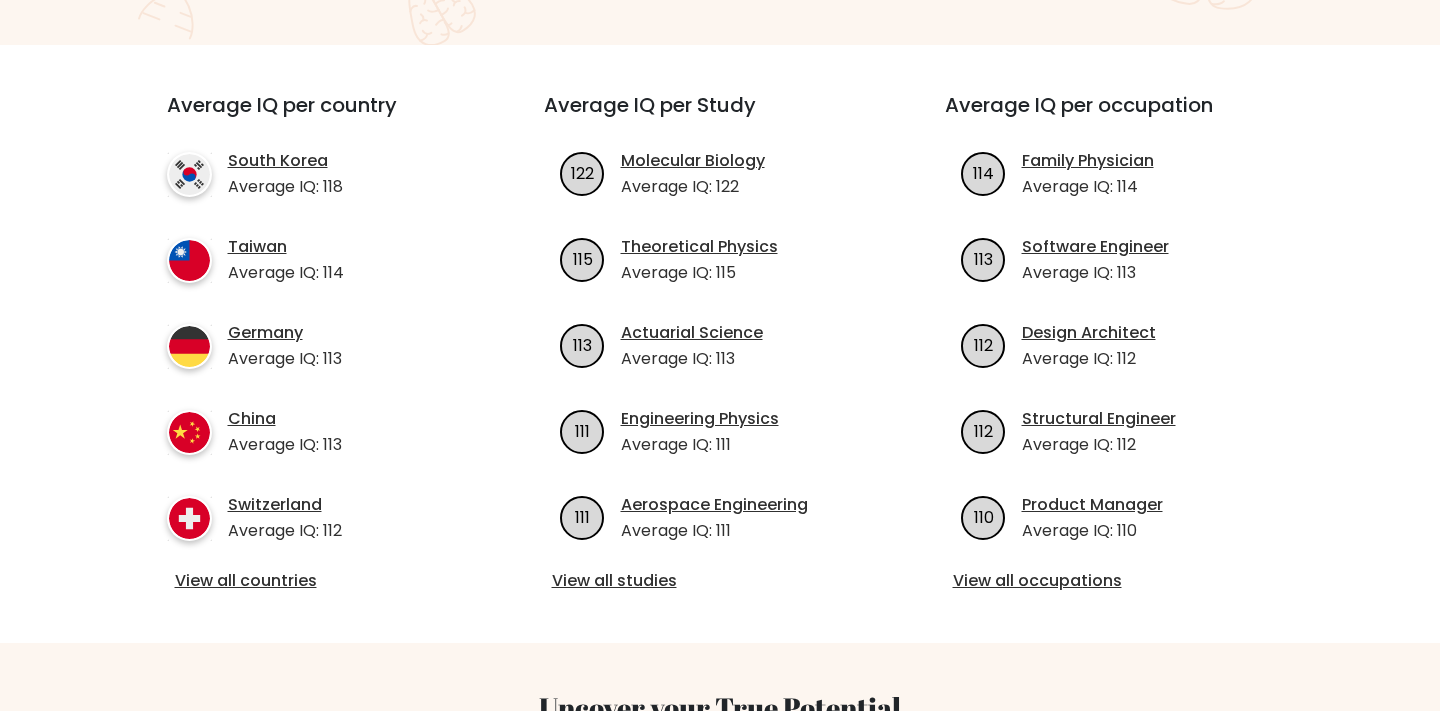 scroll, scrollTop: 640, scrollLeft: 0, axis: vertical 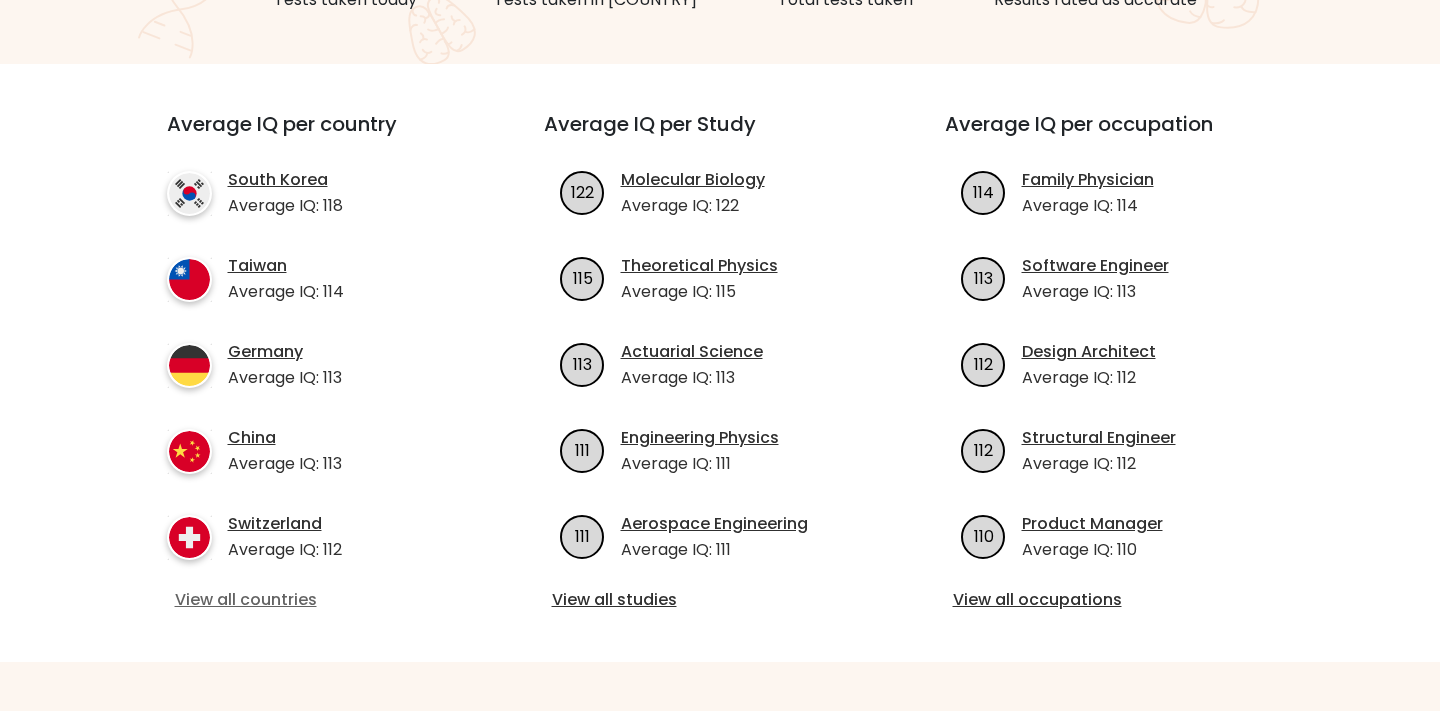 click on "View all countries" at bounding box center (319, 600) 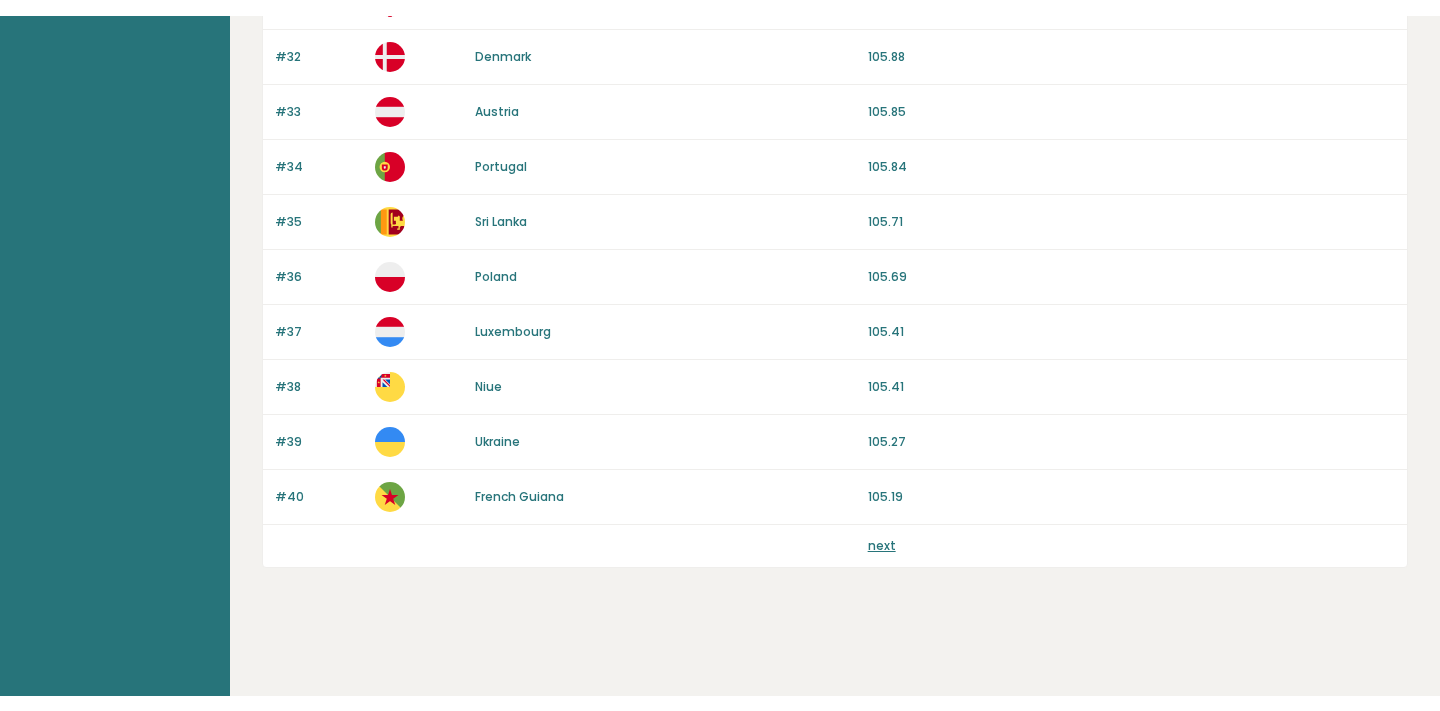 scroll, scrollTop: 1886, scrollLeft: 0, axis: vertical 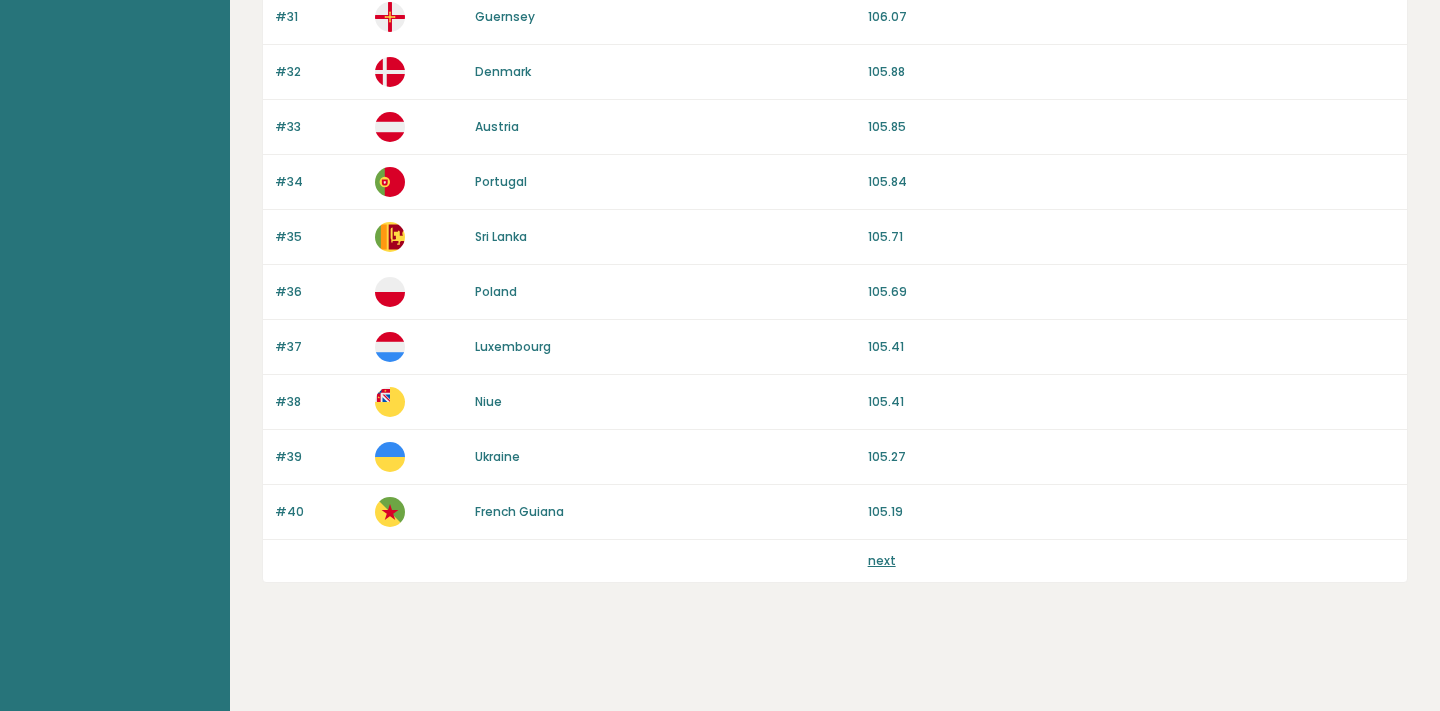 click on "next" at bounding box center (882, 560) 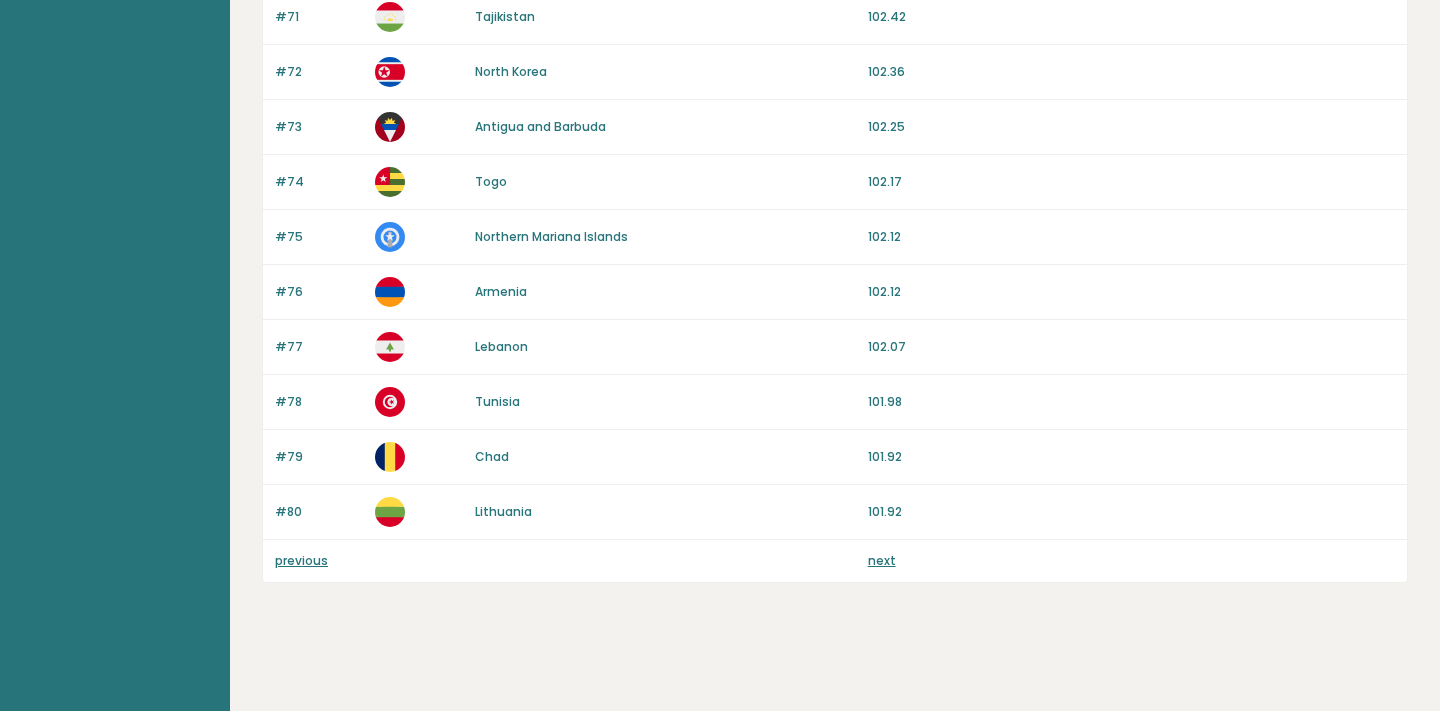 scroll, scrollTop: 1886, scrollLeft: 0, axis: vertical 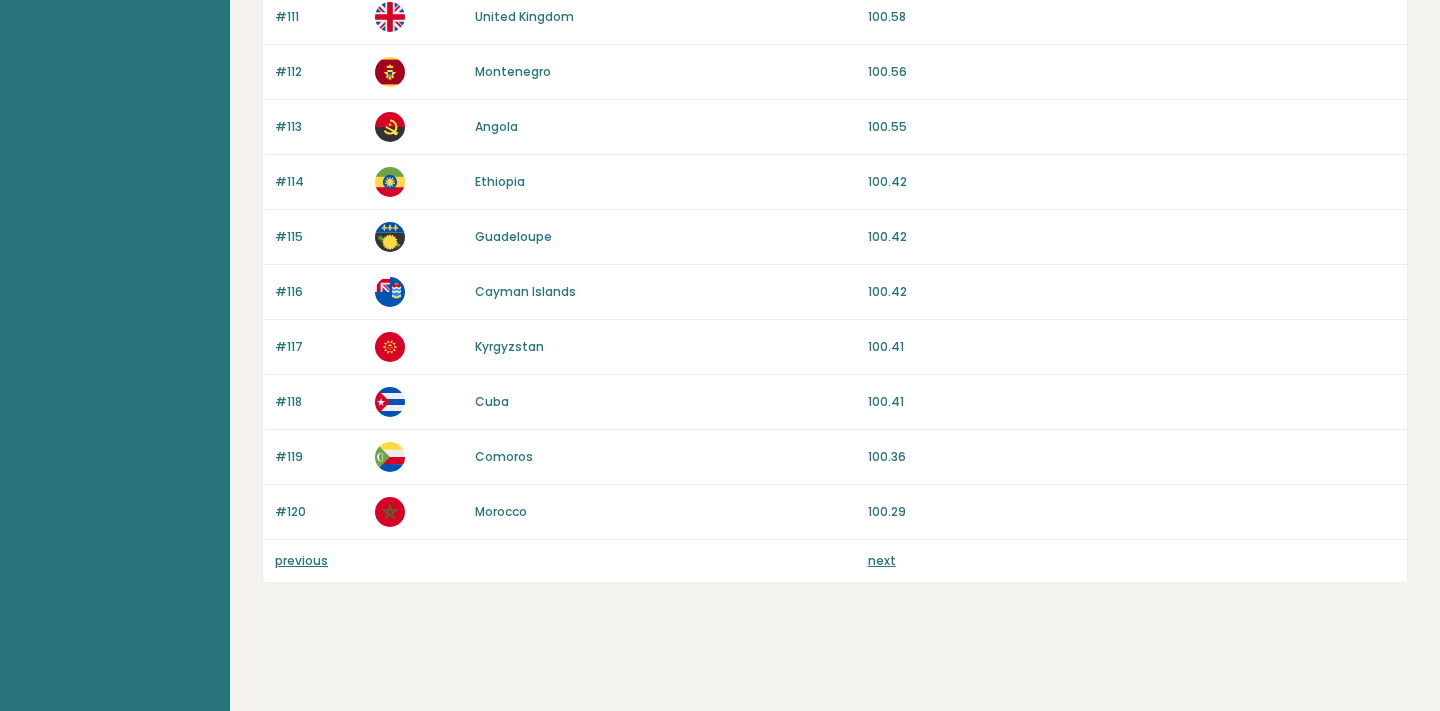 click on "next" at bounding box center (882, 560) 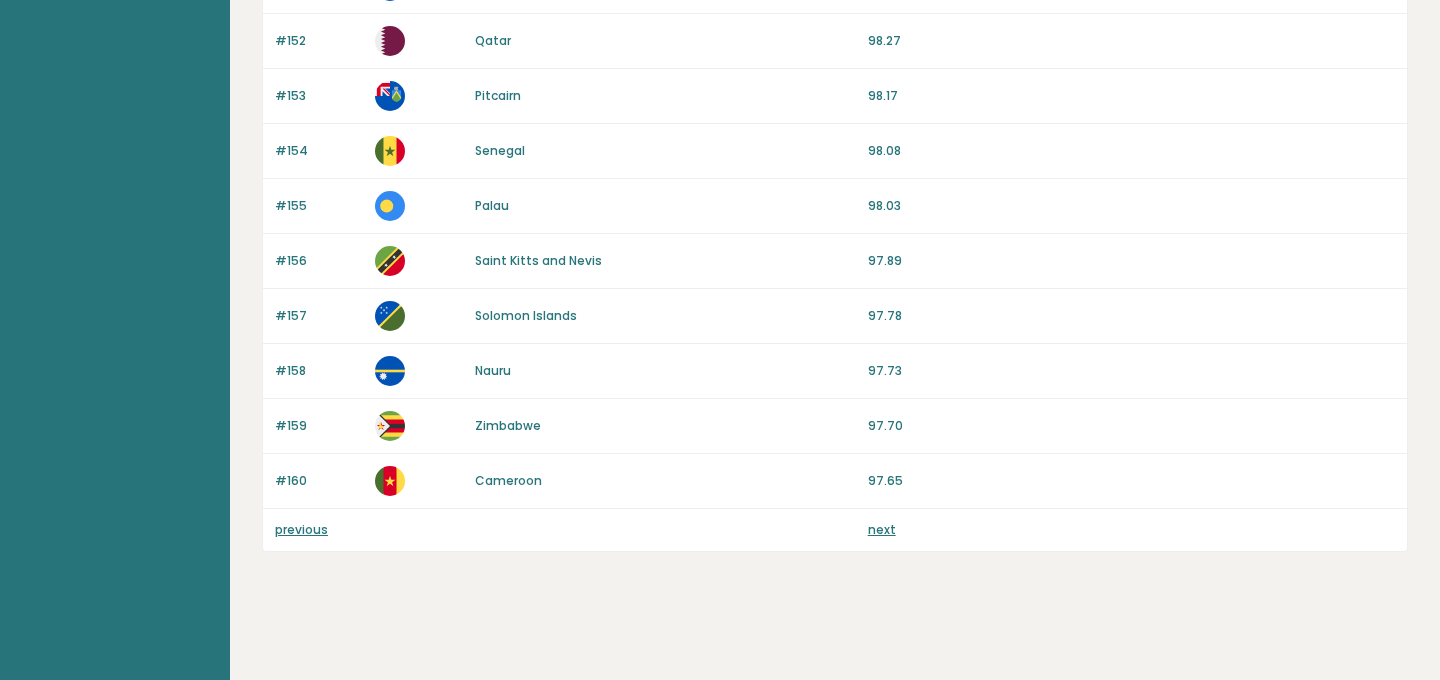 scroll, scrollTop: 1917, scrollLeft: 0, axis: vertical 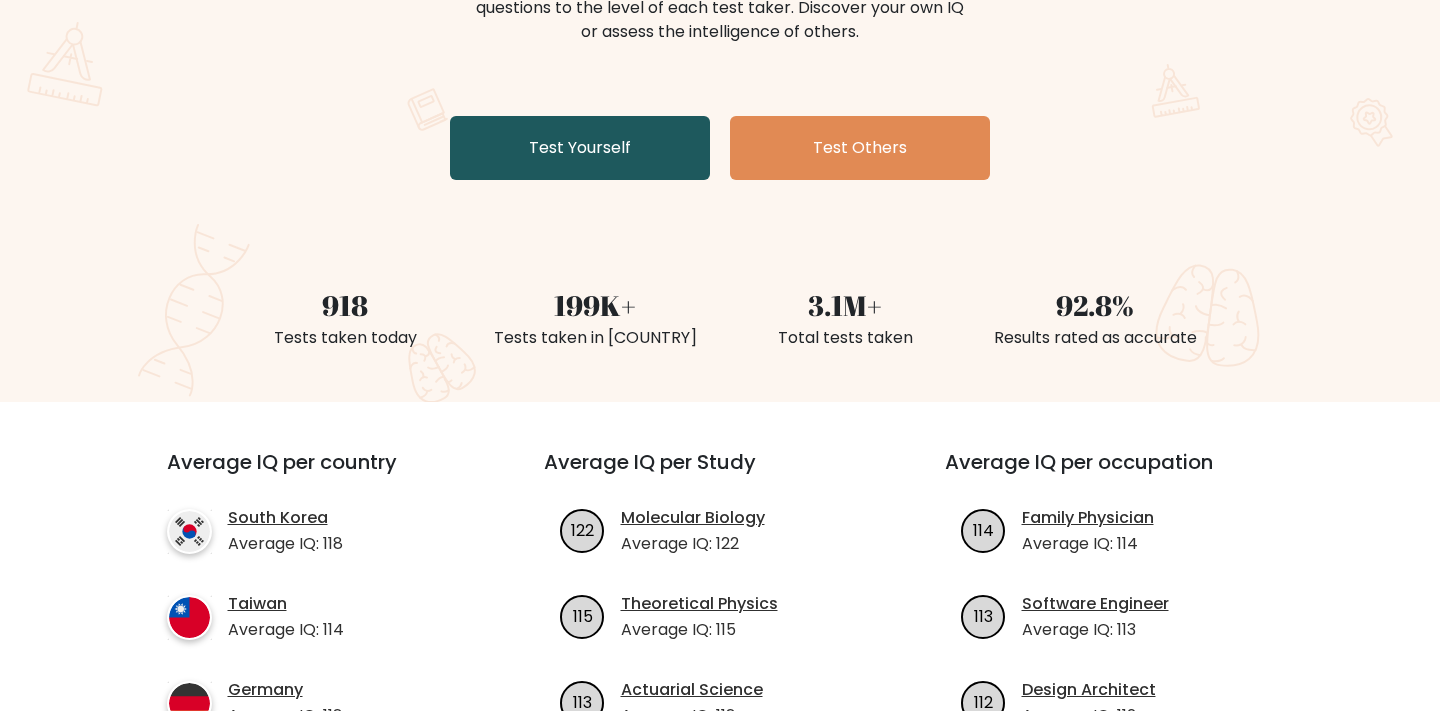 click on "Test Yourself" at bounding box center (580, 148) 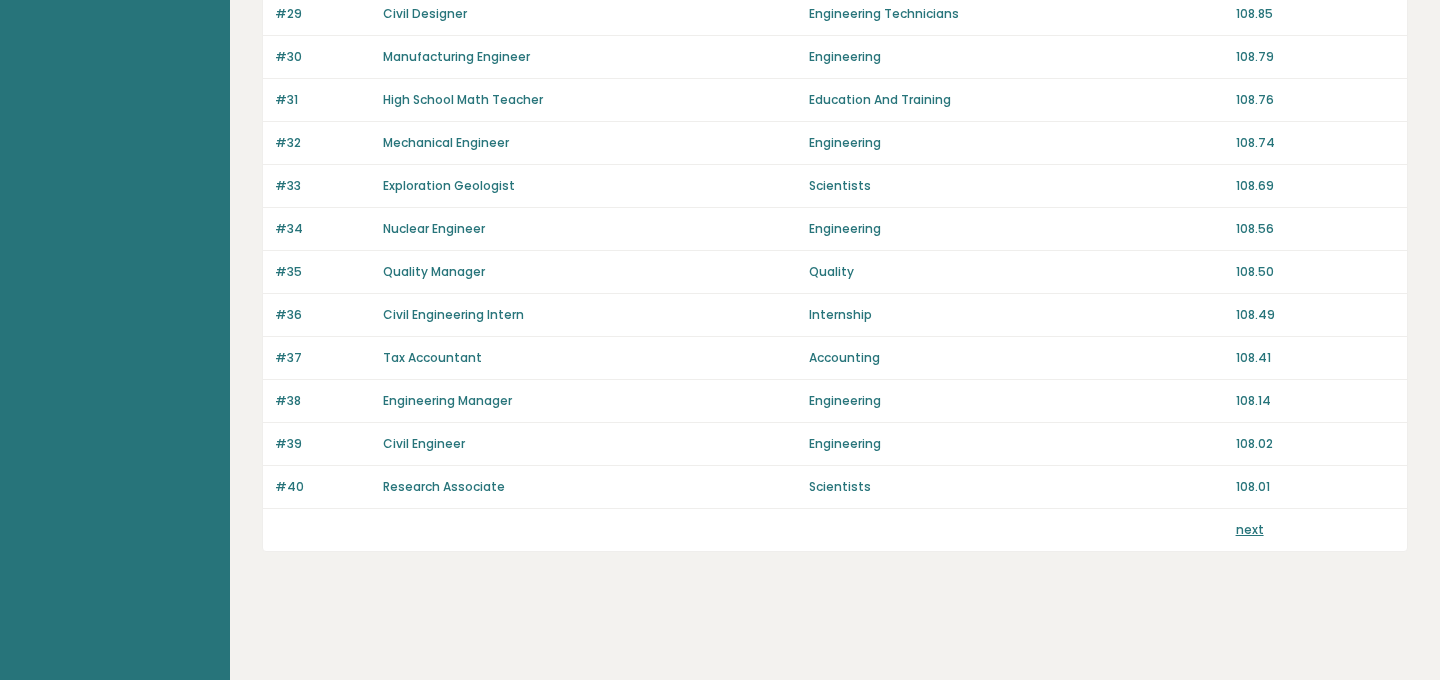 scroll, scrollTop: 1437, scrollLeft: 0, axis: vertical 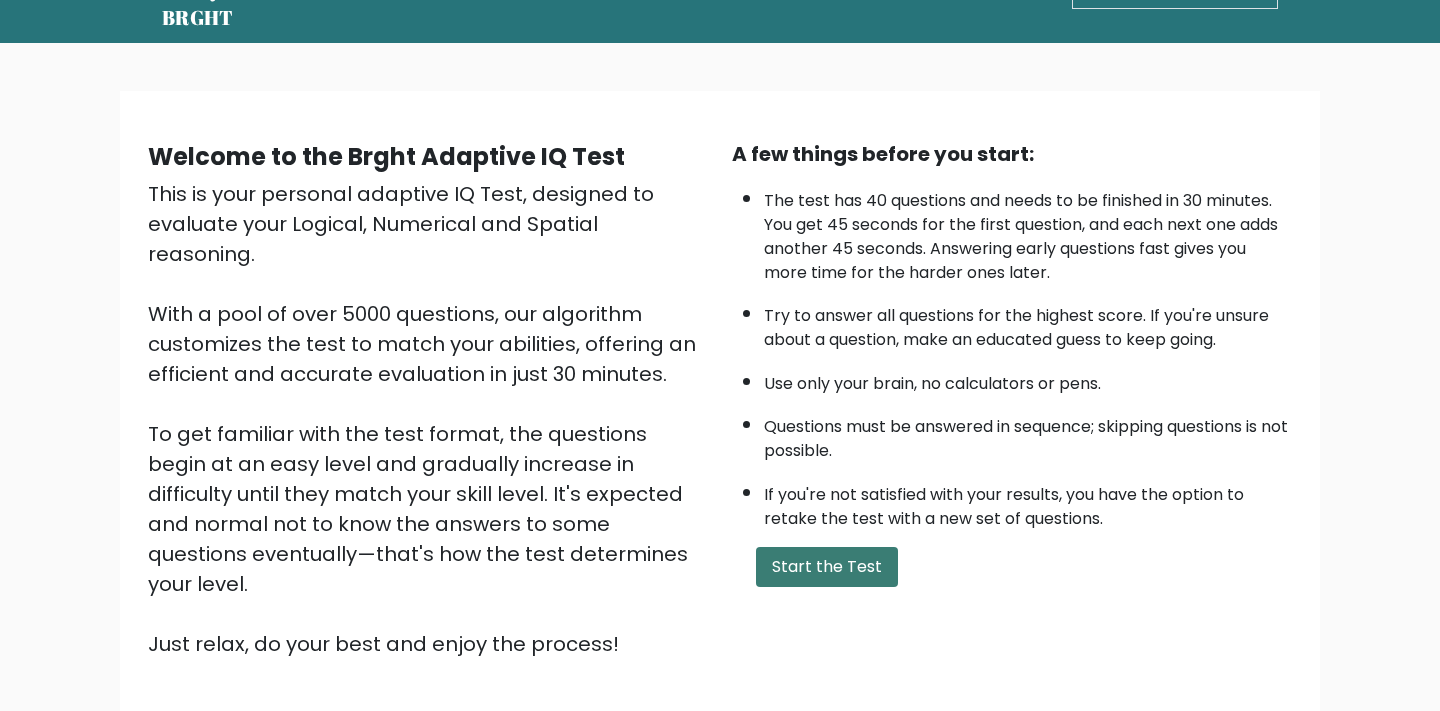 click on "Start the Test" at bounding box center (827, 567) 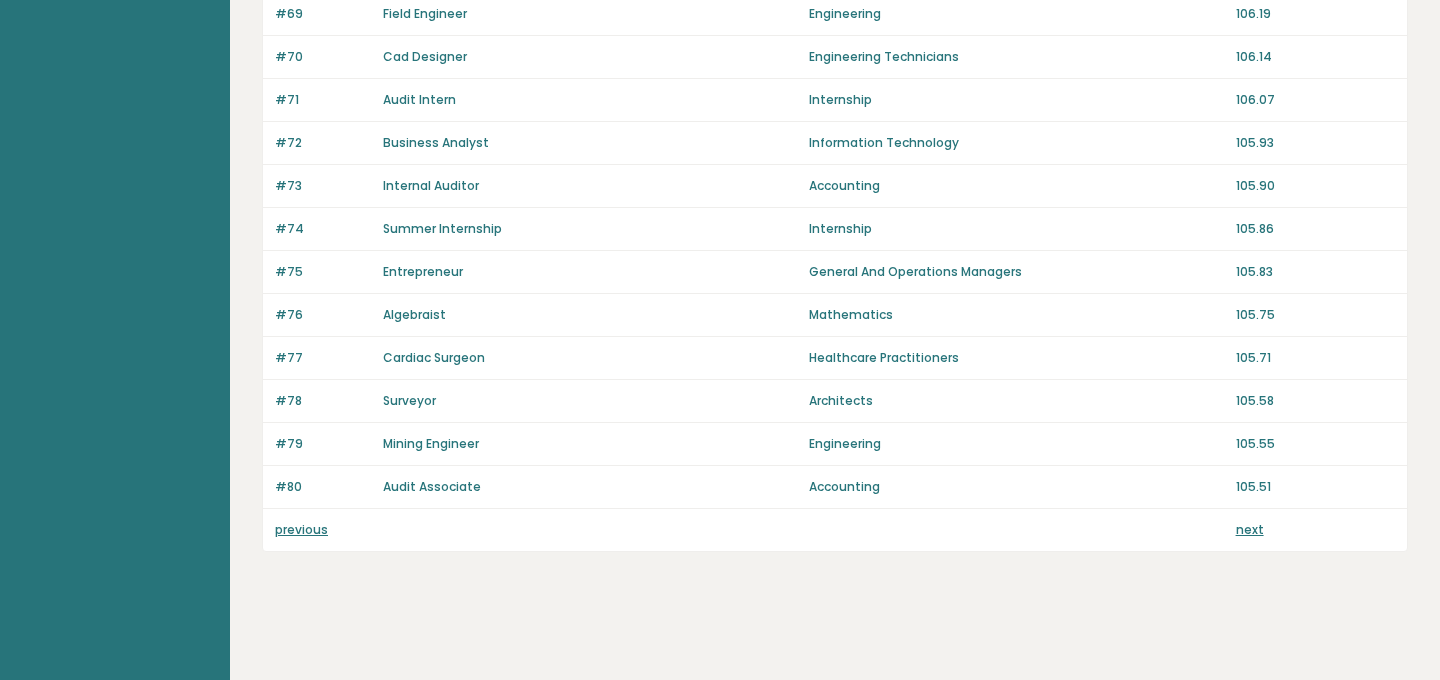 scroll, scrollTop: 1437, scrollLeft: 0, axis: vertical 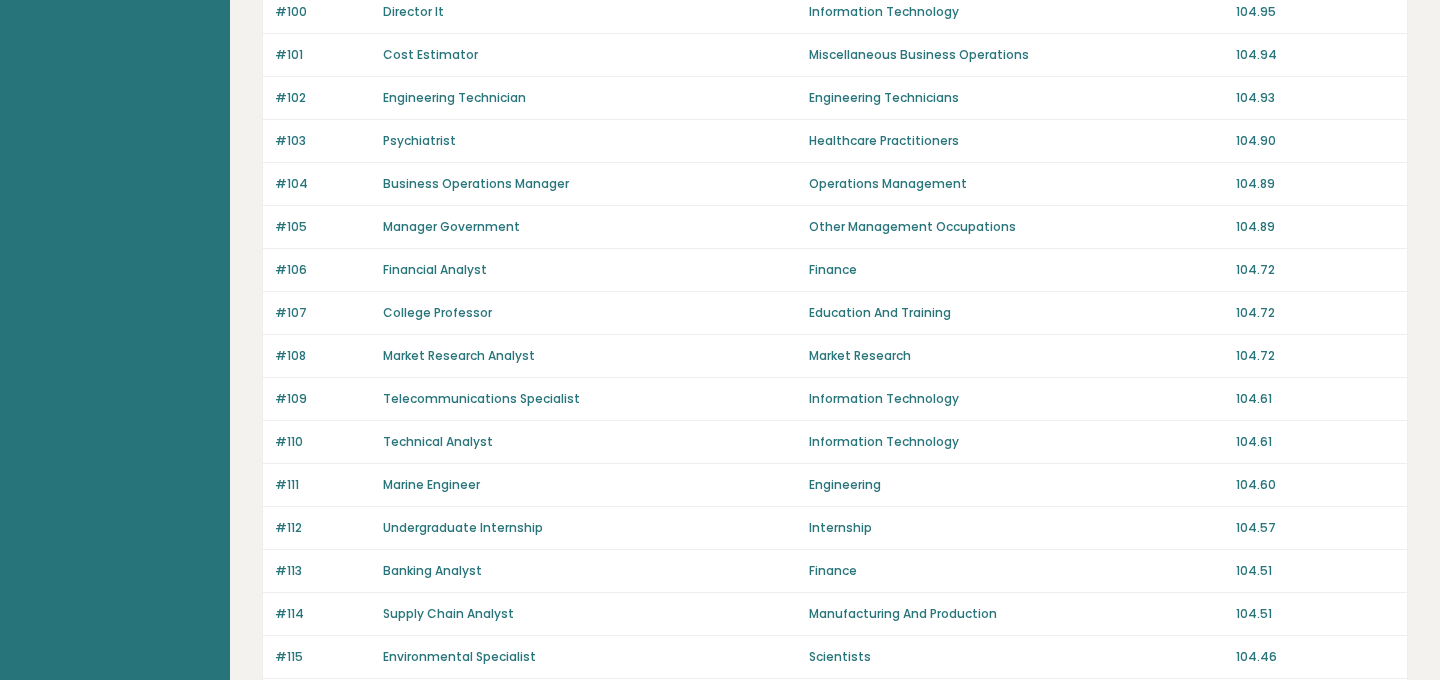 click on "Market Research" at bounding box center (1016, 356) 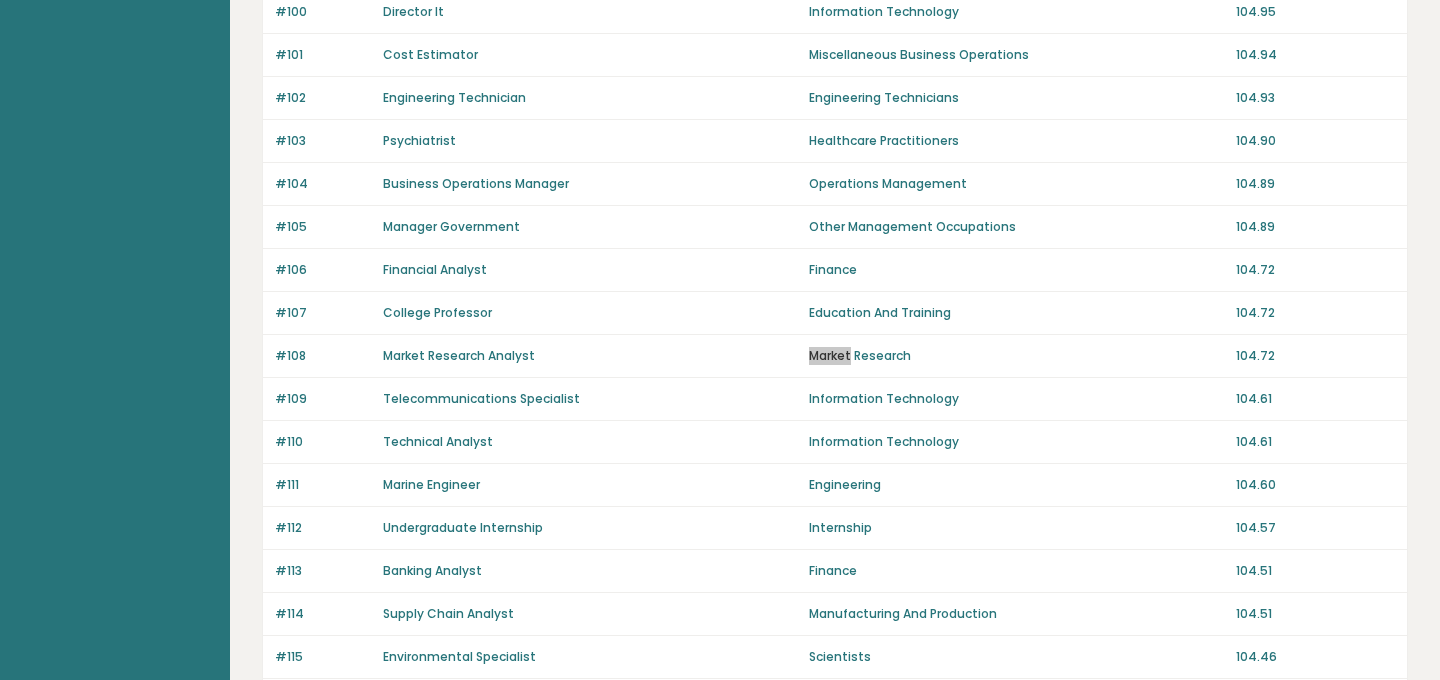 scroll, scrollTop: 1412, scrollLeft: 0, axis: vertical 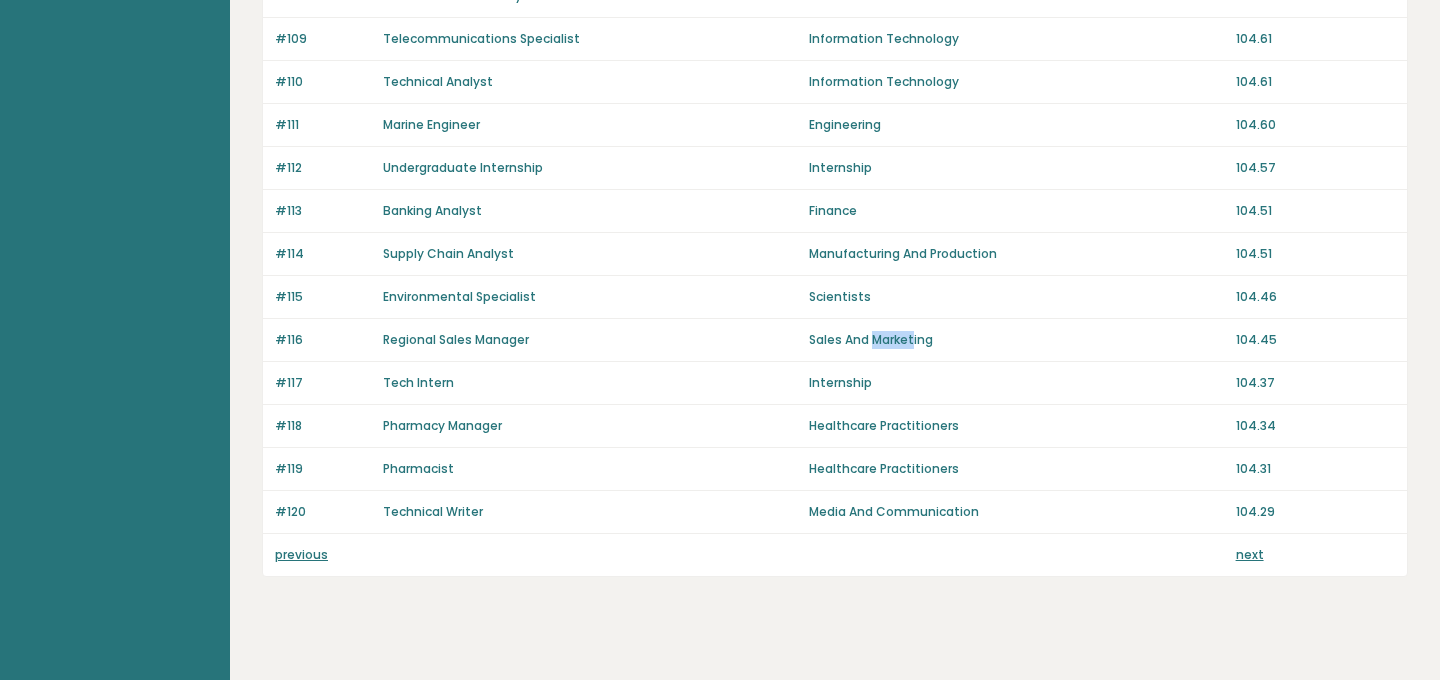 click on "next" at bounding box center [1250, 554] 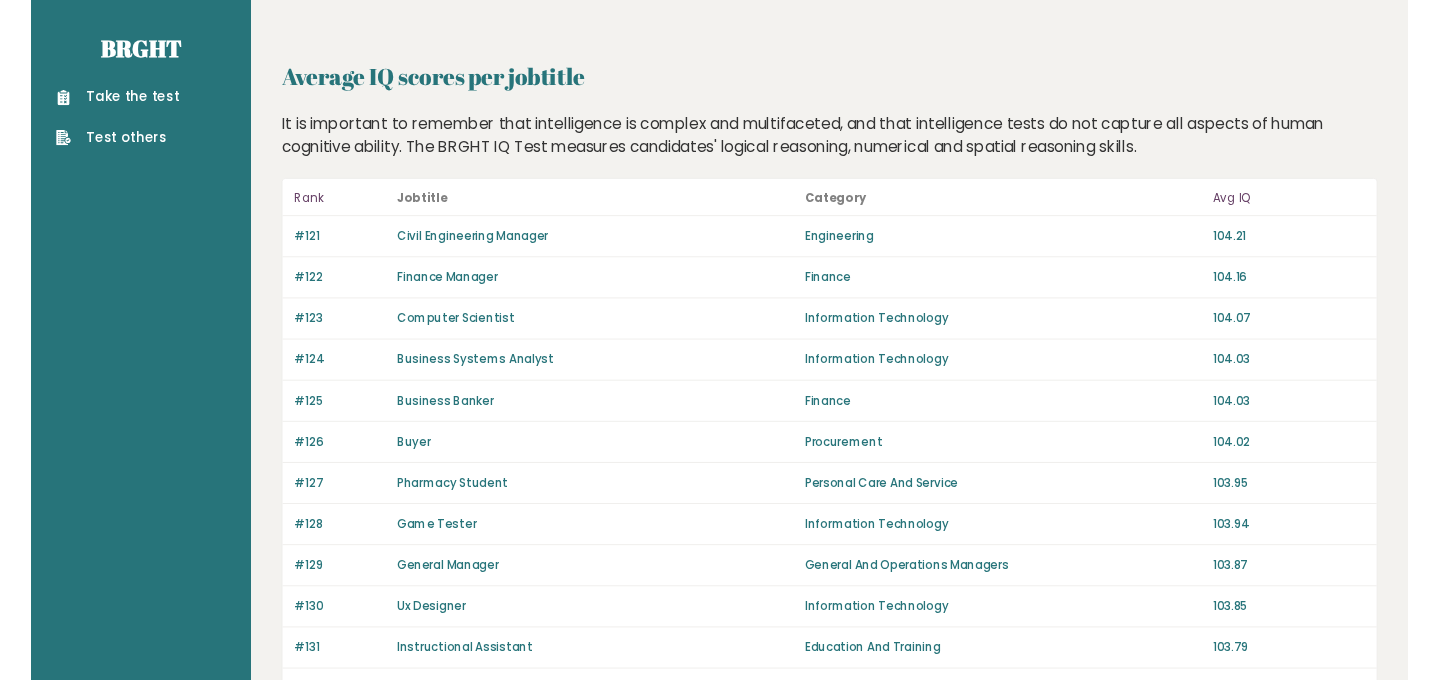 scroll, scrollTop: 1138, scrollLeft: 0, axis: vertical 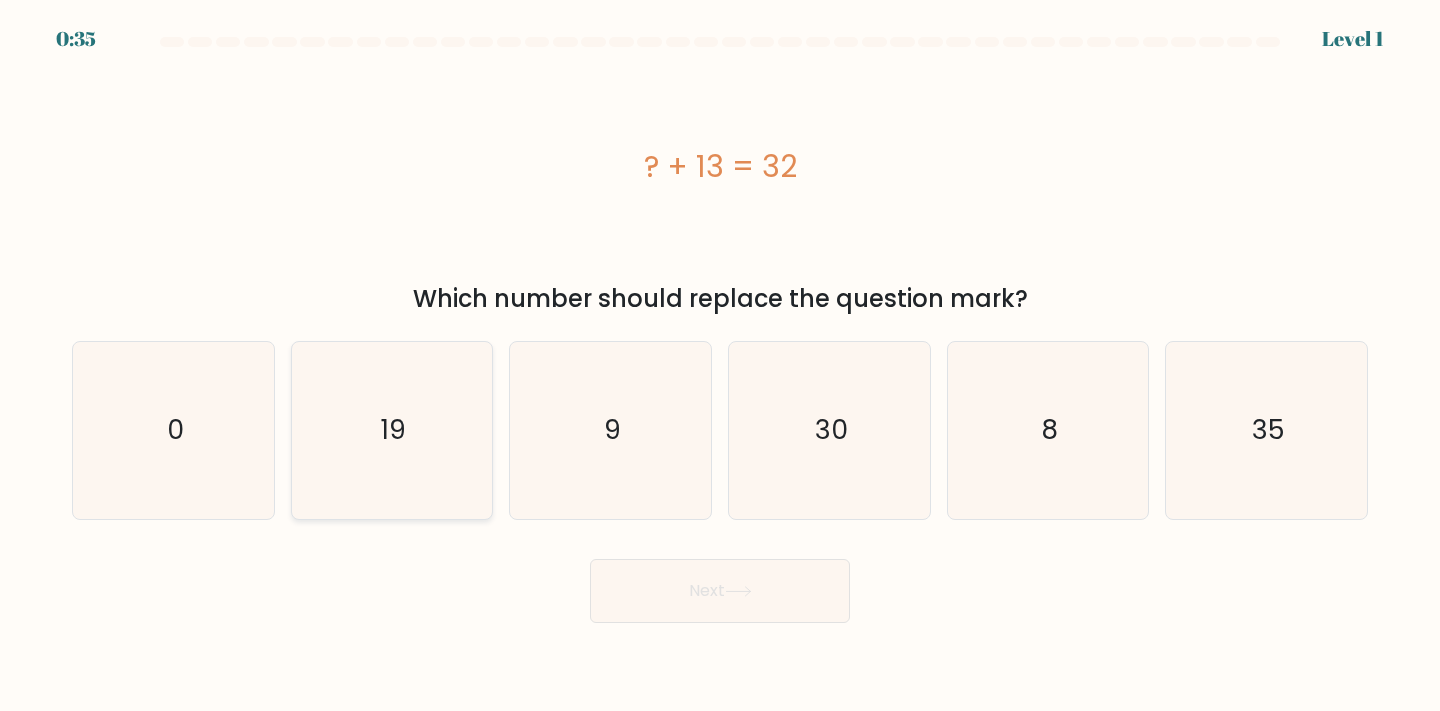 click on "19" 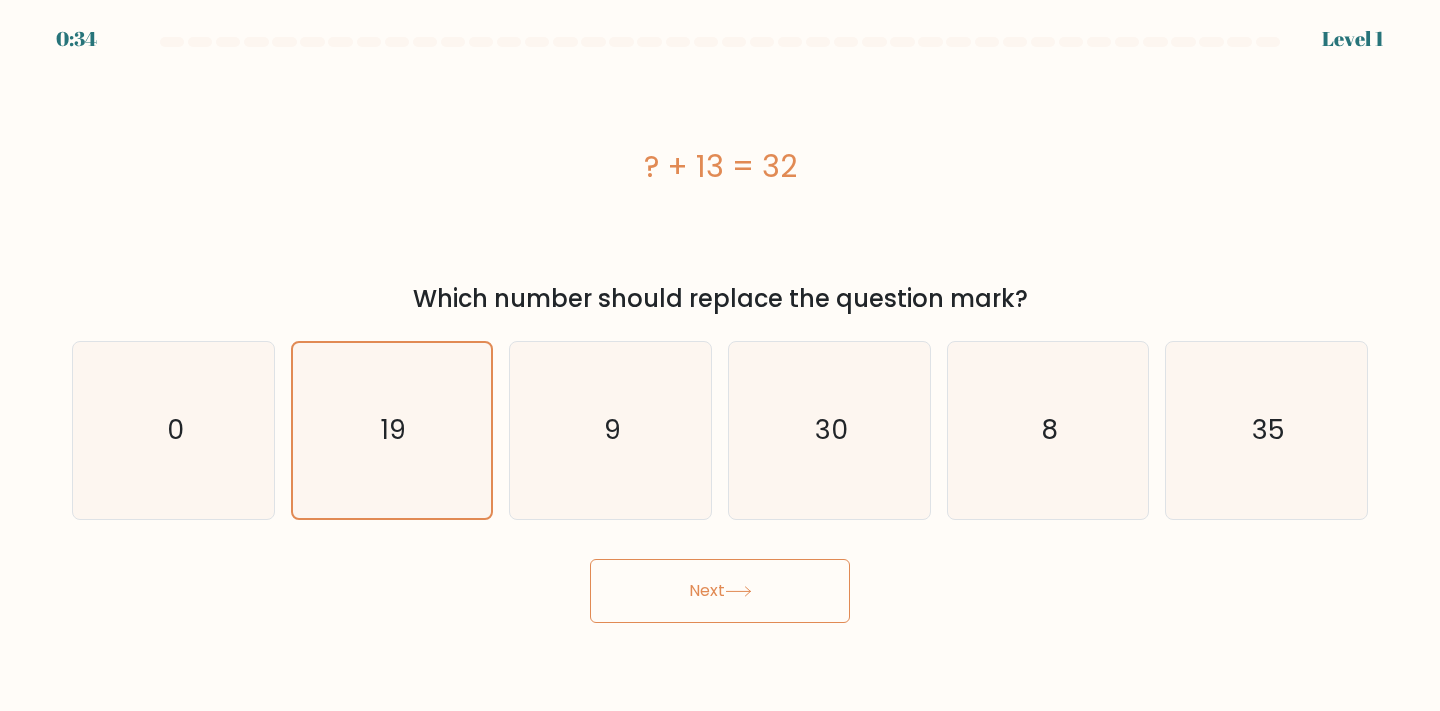click on "Next" at bounding box center [720, 591] 